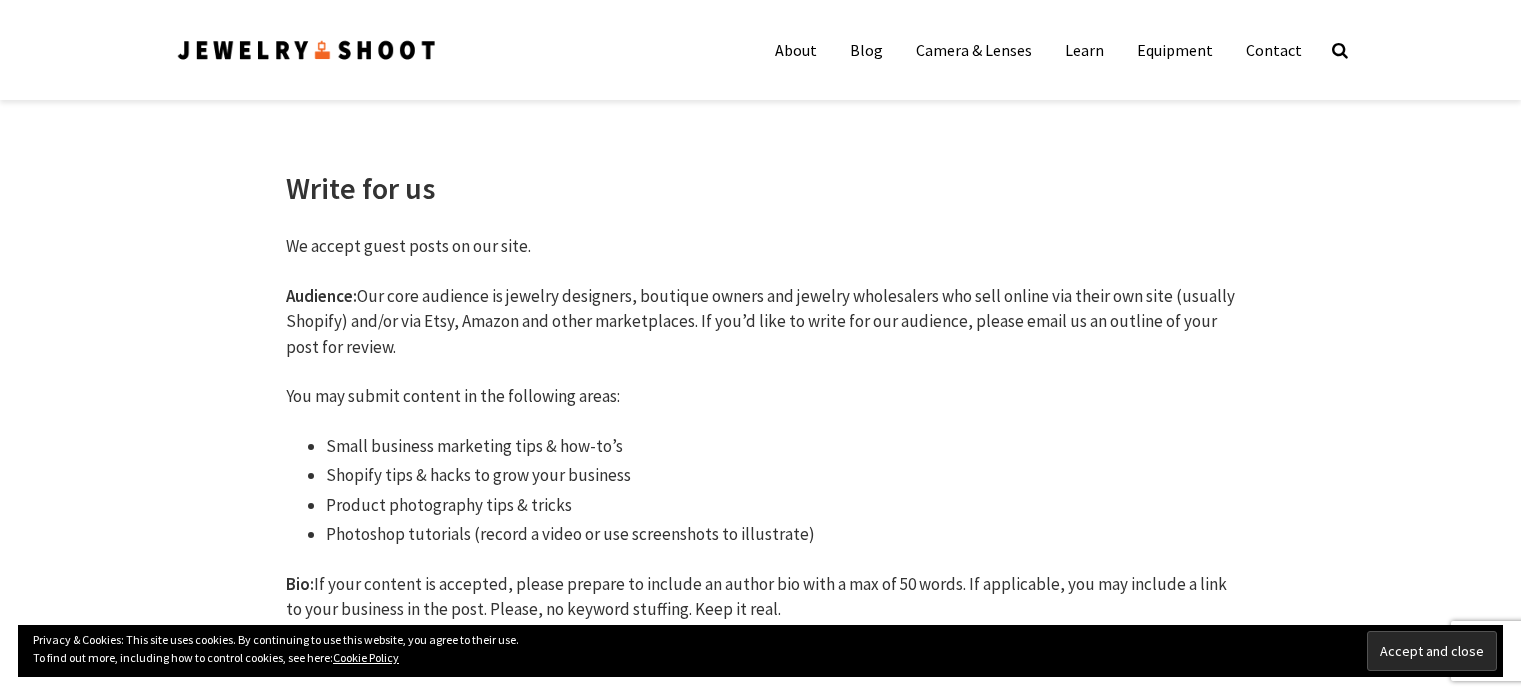 scroll, scrollTop: 0, scrollLeft: 0, axis: both 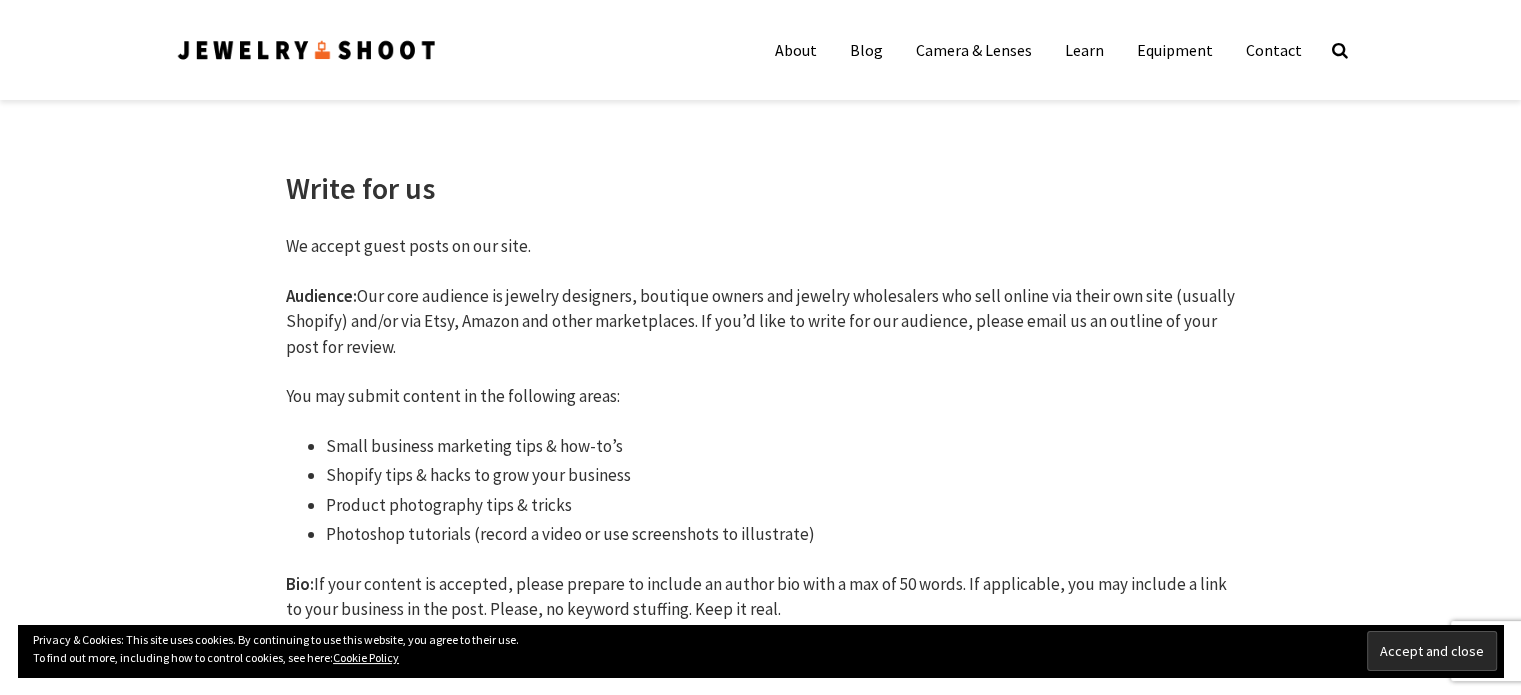 click on "We accept guest posts on our site." at bounding box center (761, 247) 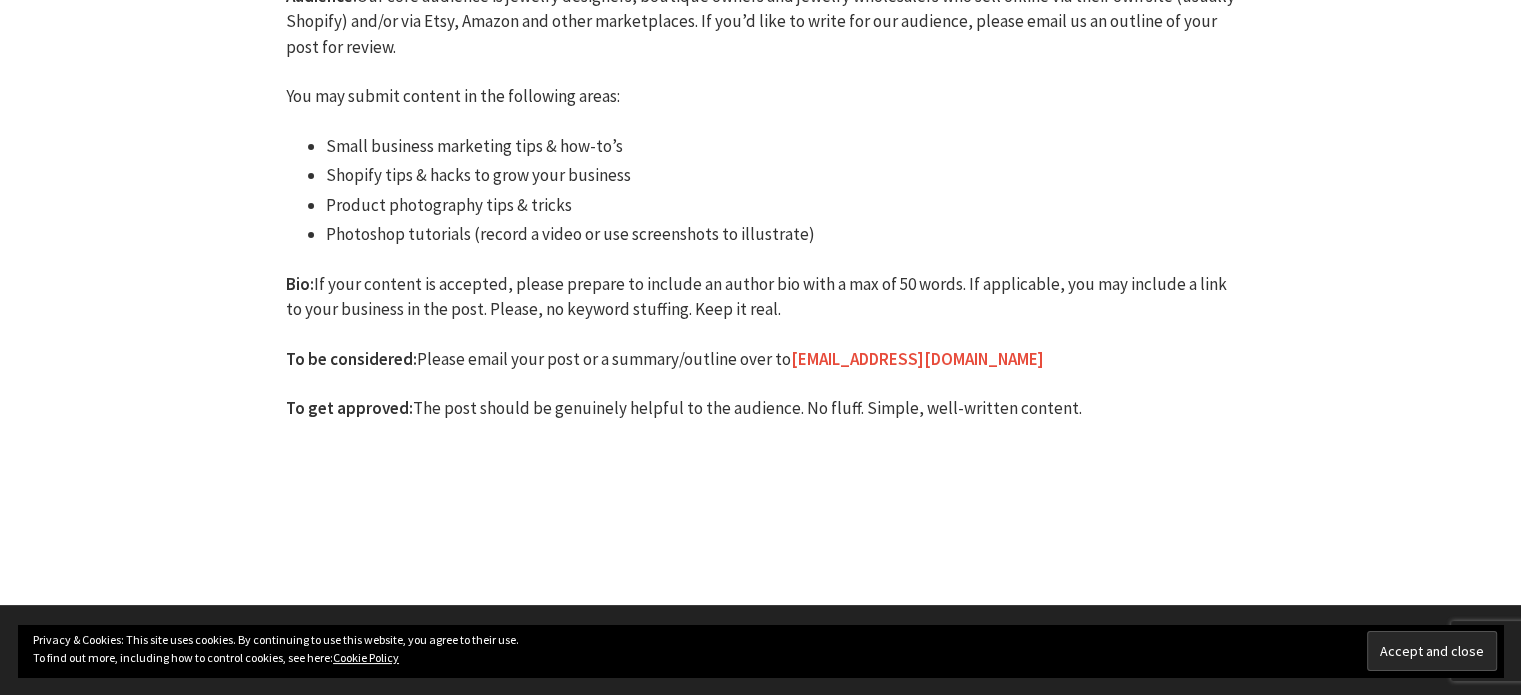 scroll, scrollTop: 0, scrollLeft: 0, axis: both 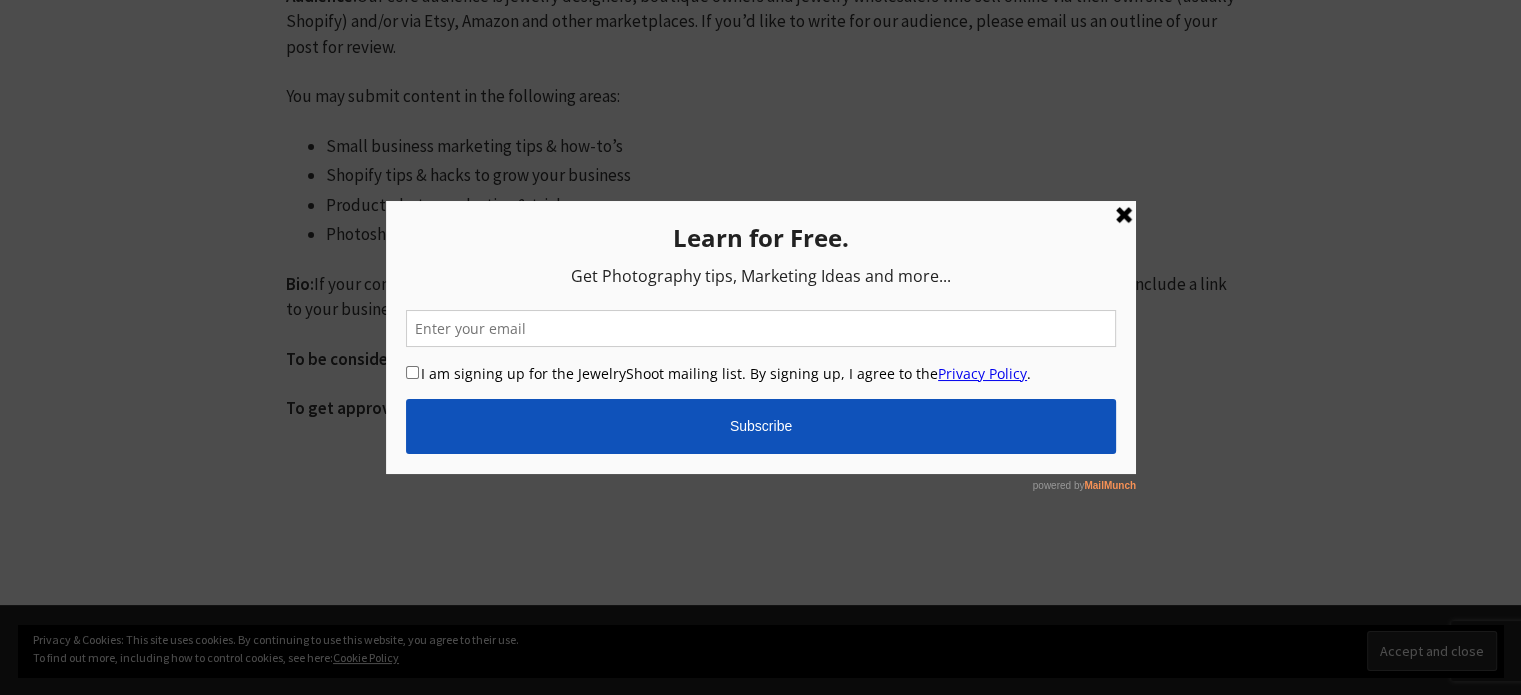 drag, startPoint x: 1125, startPoint y: 212, endPoint x: 1444, endPoint y: 483, distance: 418.57138 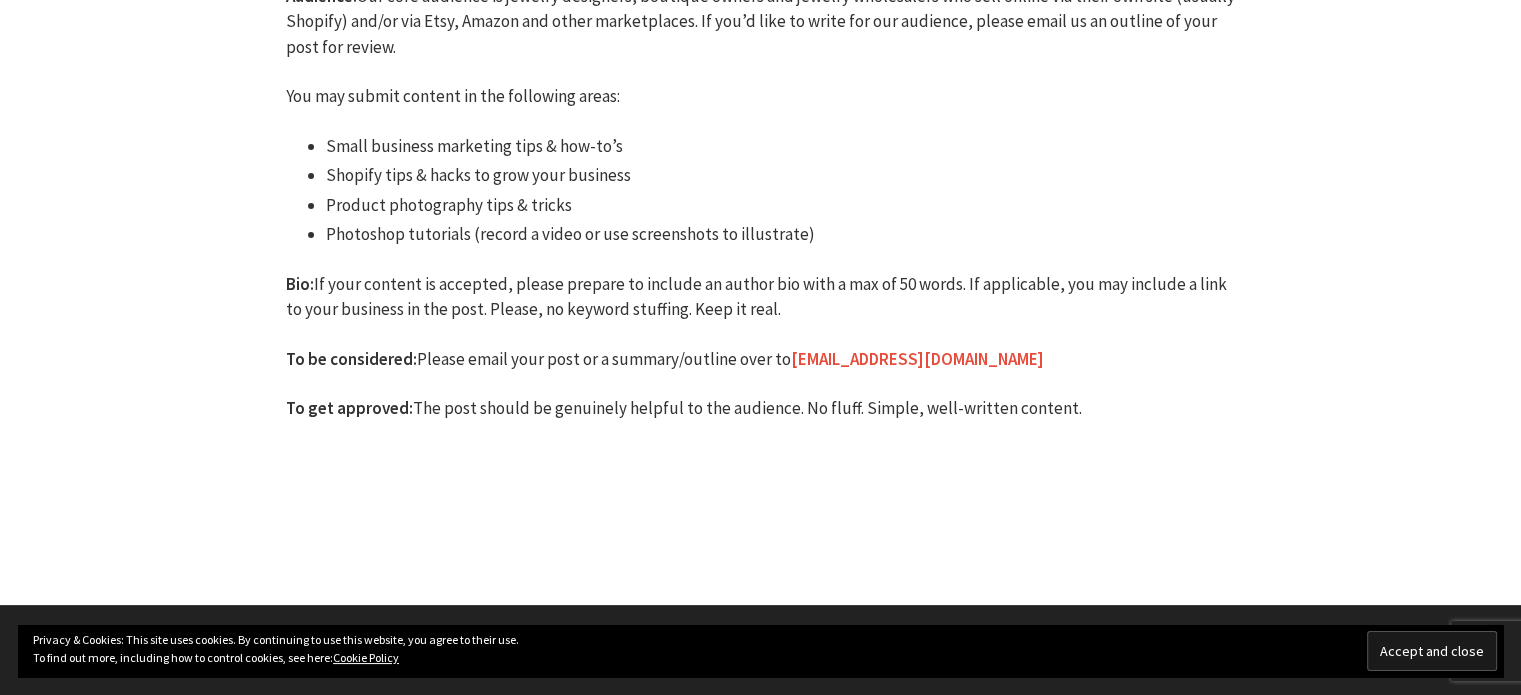 click on "Accept and close" at bounding box center [1432, 651] 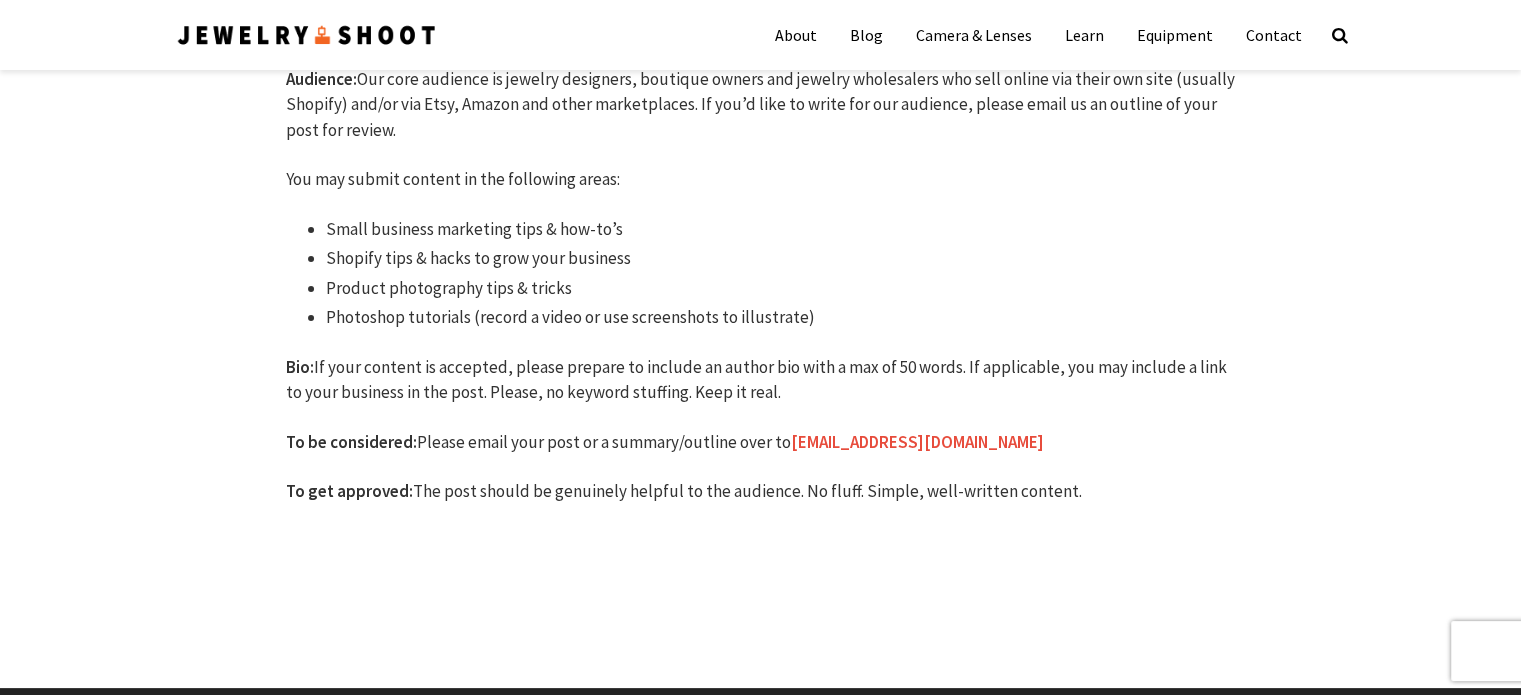 scroll, scrollTop: 100, scrollLeft: 0, axis: vertical 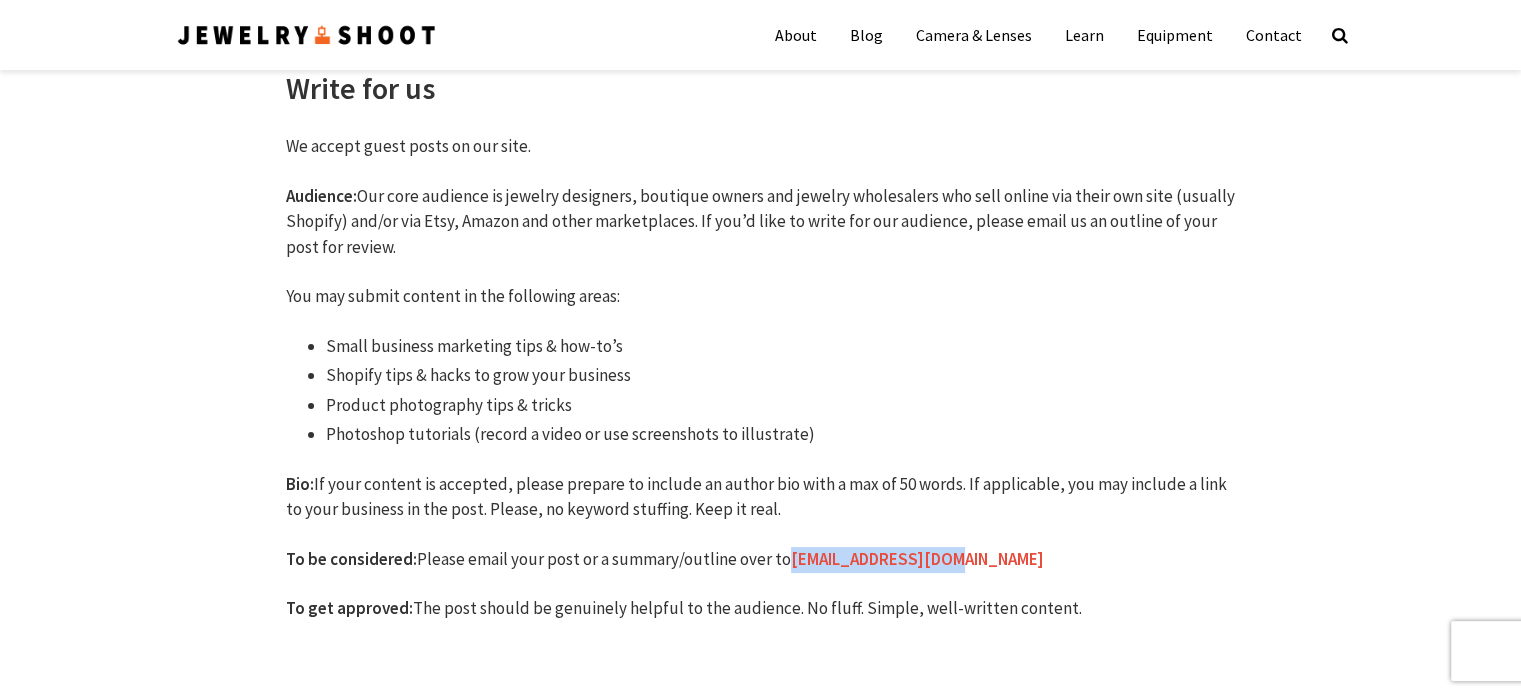 drag, startPoint x: 960, startPoint y: 559, endPoint x: 792, endPoint y: 554, distance: 168.07439 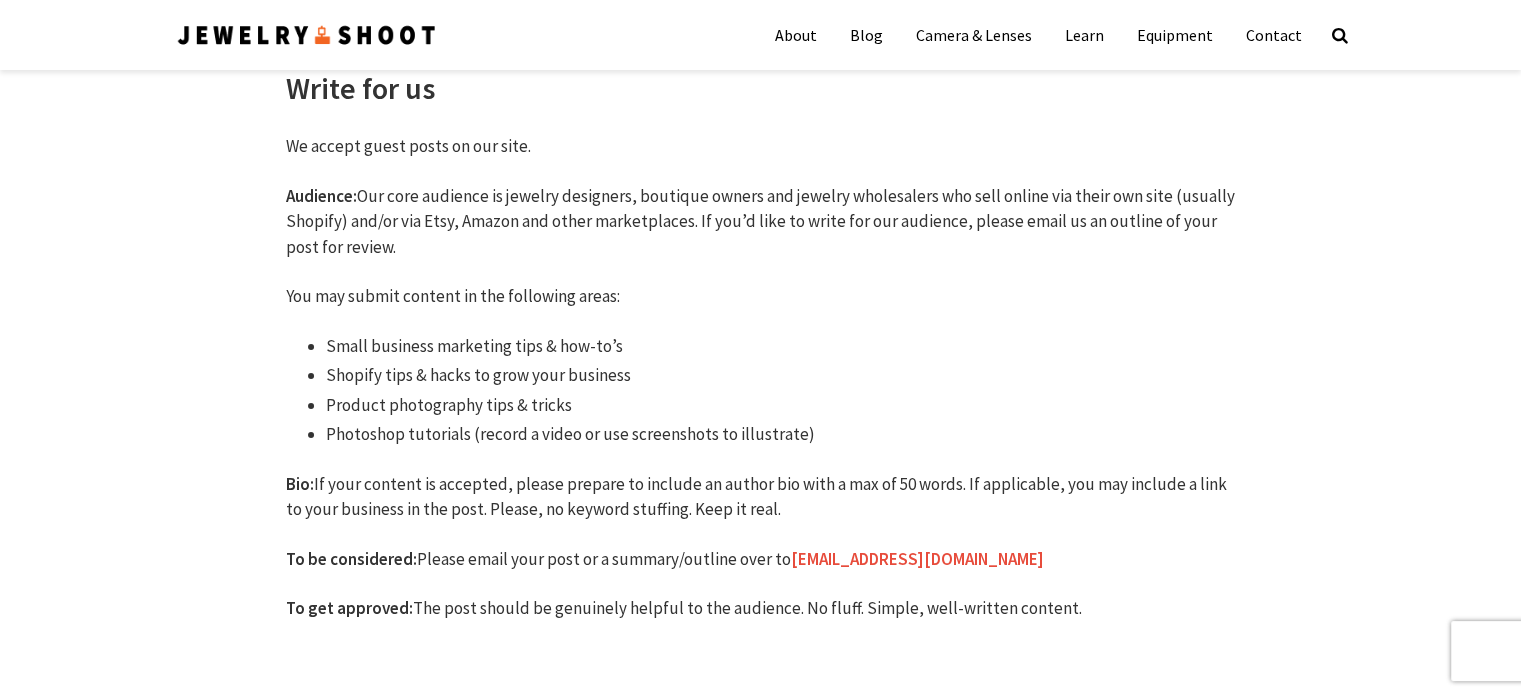 click on "Small business marketing tips & how-to’s
Shopify tips & hacks to grow your business
Product photography tips & tricks
Photoshop tutorials (record a video or use screenshots to illustrate)" at bounding box center (761, 391) 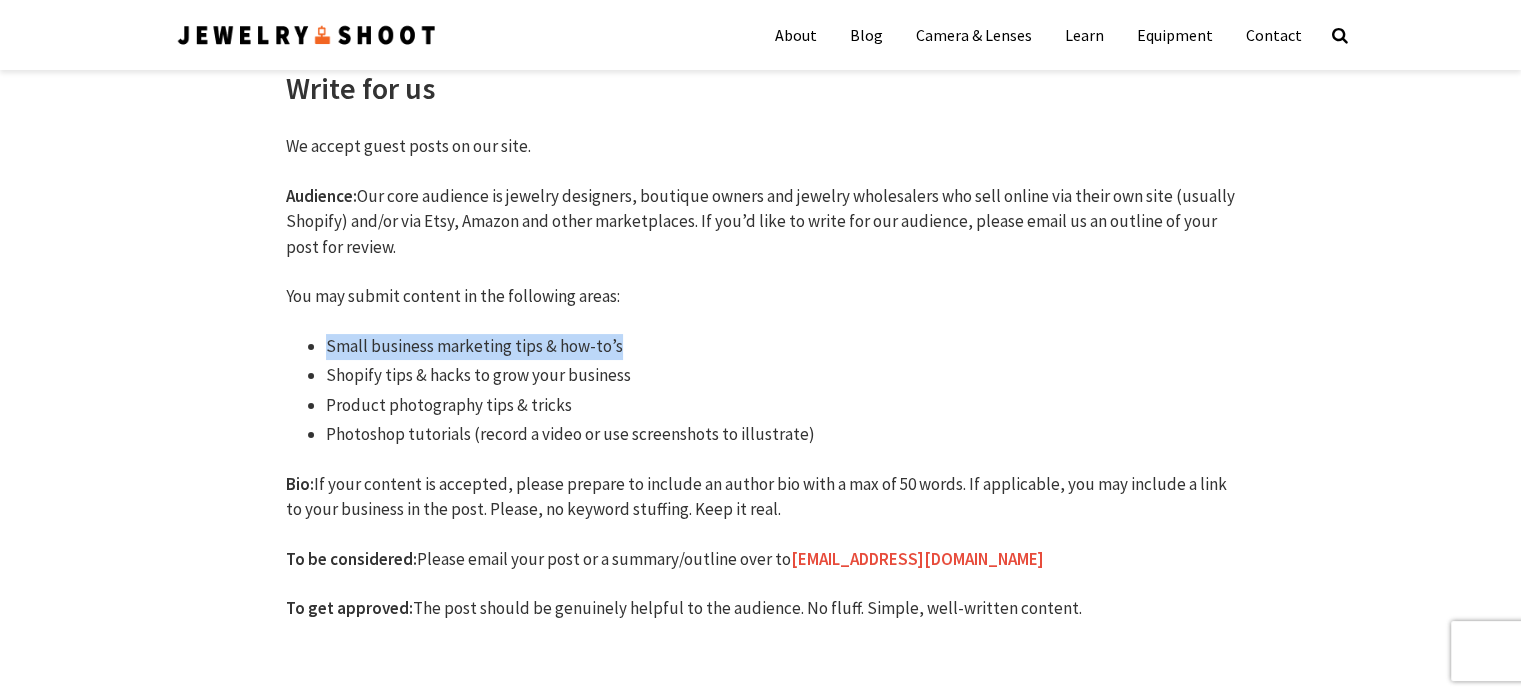 drag, startPoint x: 628, startPoint y: 339, endPoint x: 319, endPoint y: 335, distance: 309.02588 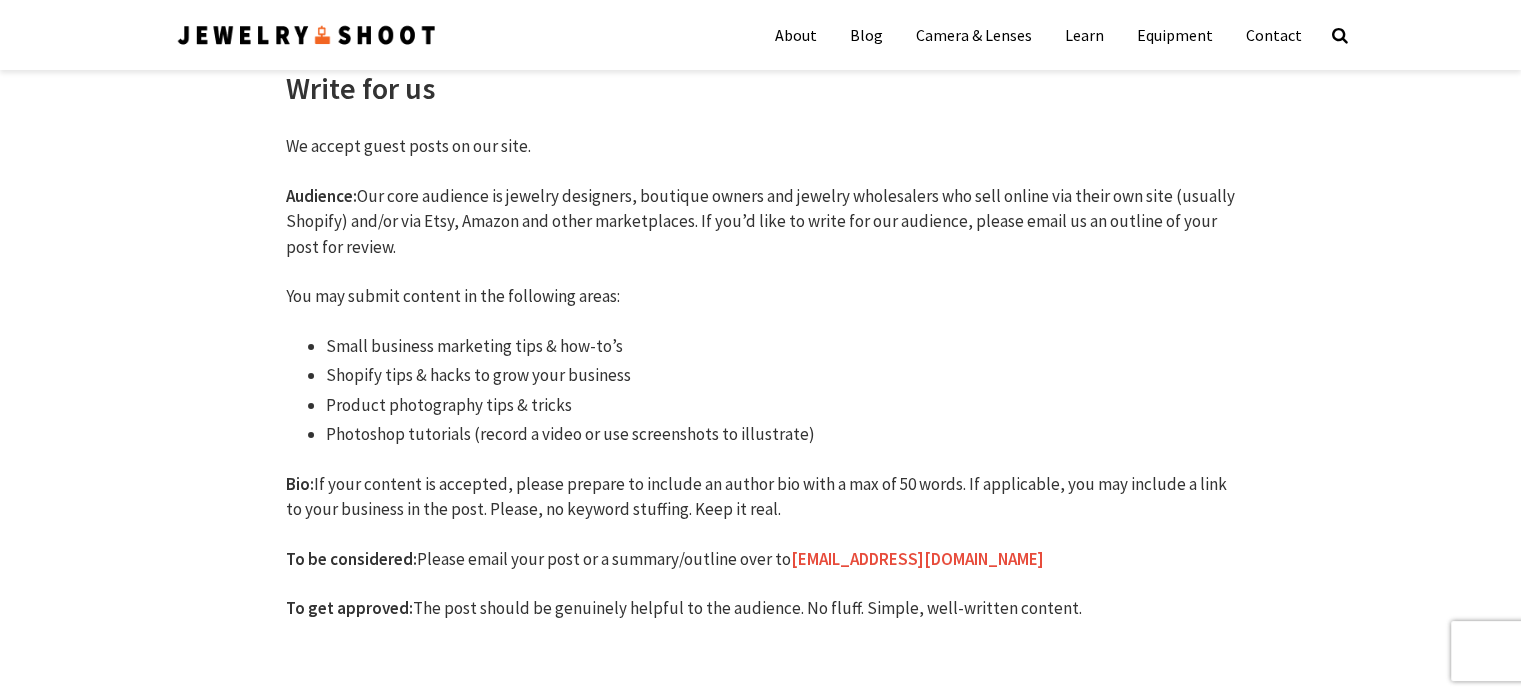 click on "To be considered:  Please email your post or a summary/outline over to  [EMAIL_ADDRESS][DOMAIN_NAME]" at bounding box center [761, 560] 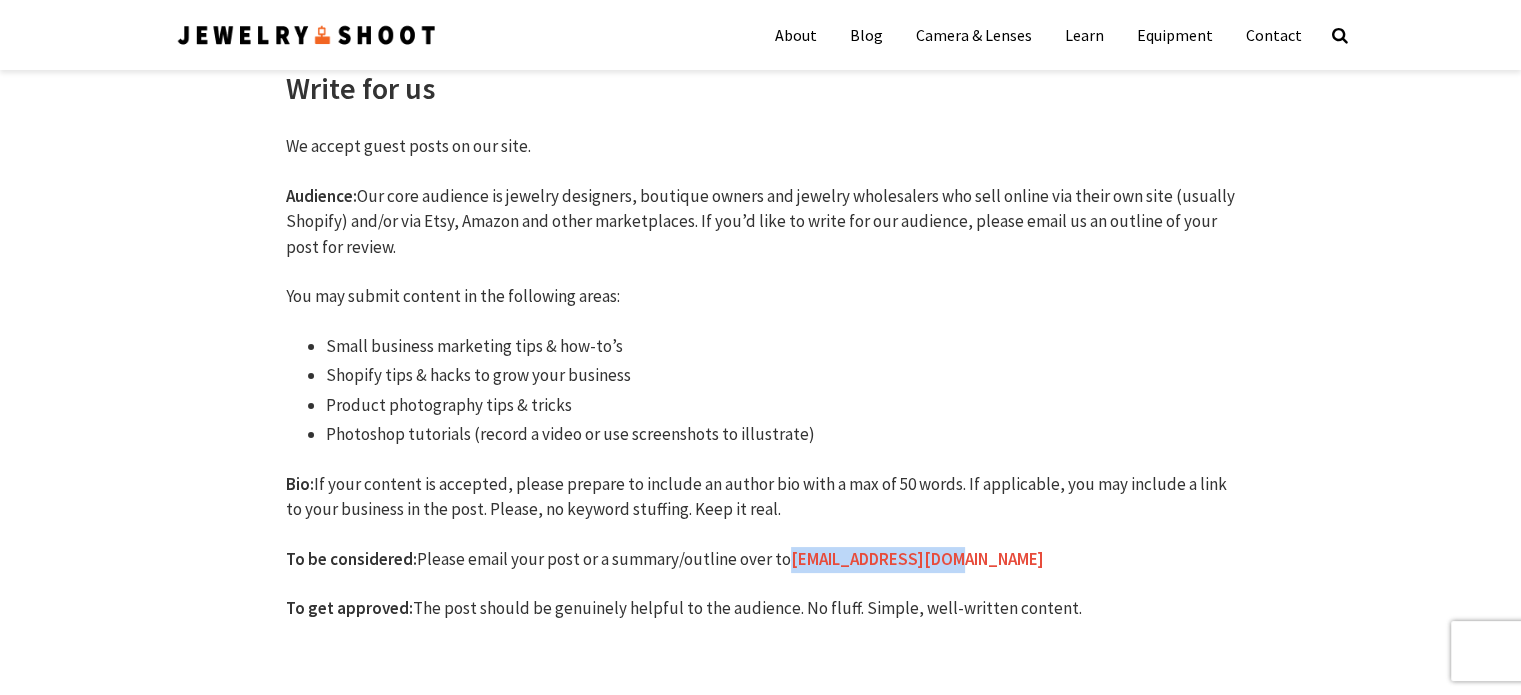 drag, startPoint x: 976, startPoint y: 561, endPoint x: 788, endPoint y: 563, distance: 188.01064 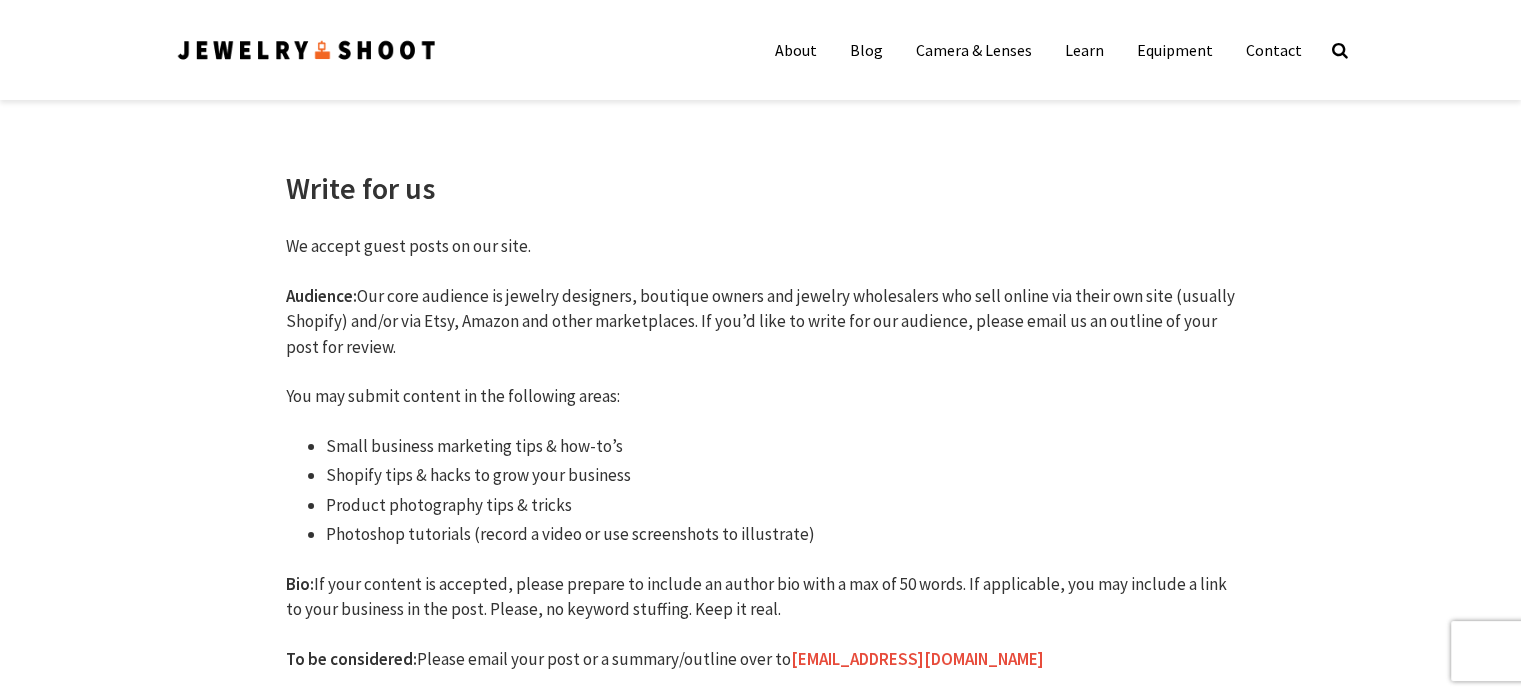 scroll, scrollTop: 0, scrollLeft: 0, axis: both 